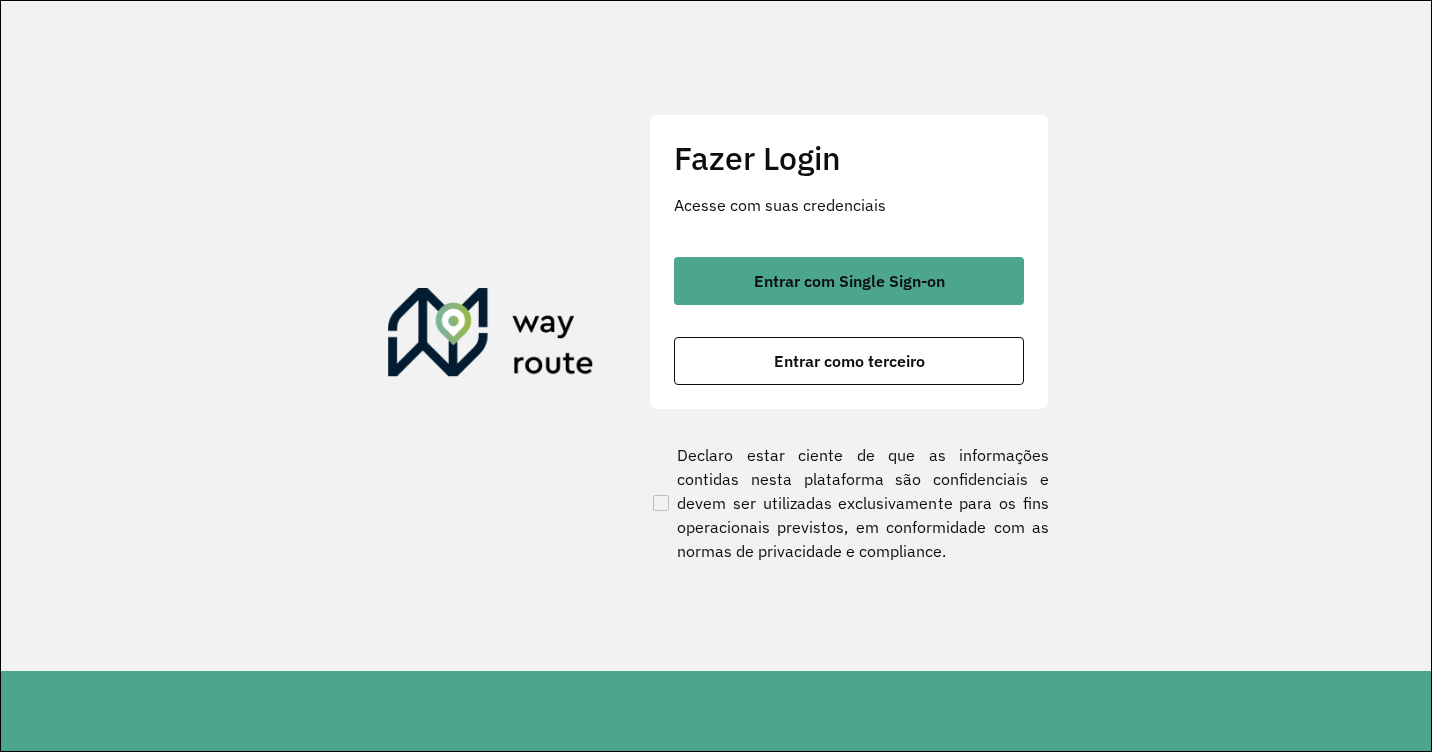 scroll, scrollTop: 0, scrollLeft: 0, axis: both 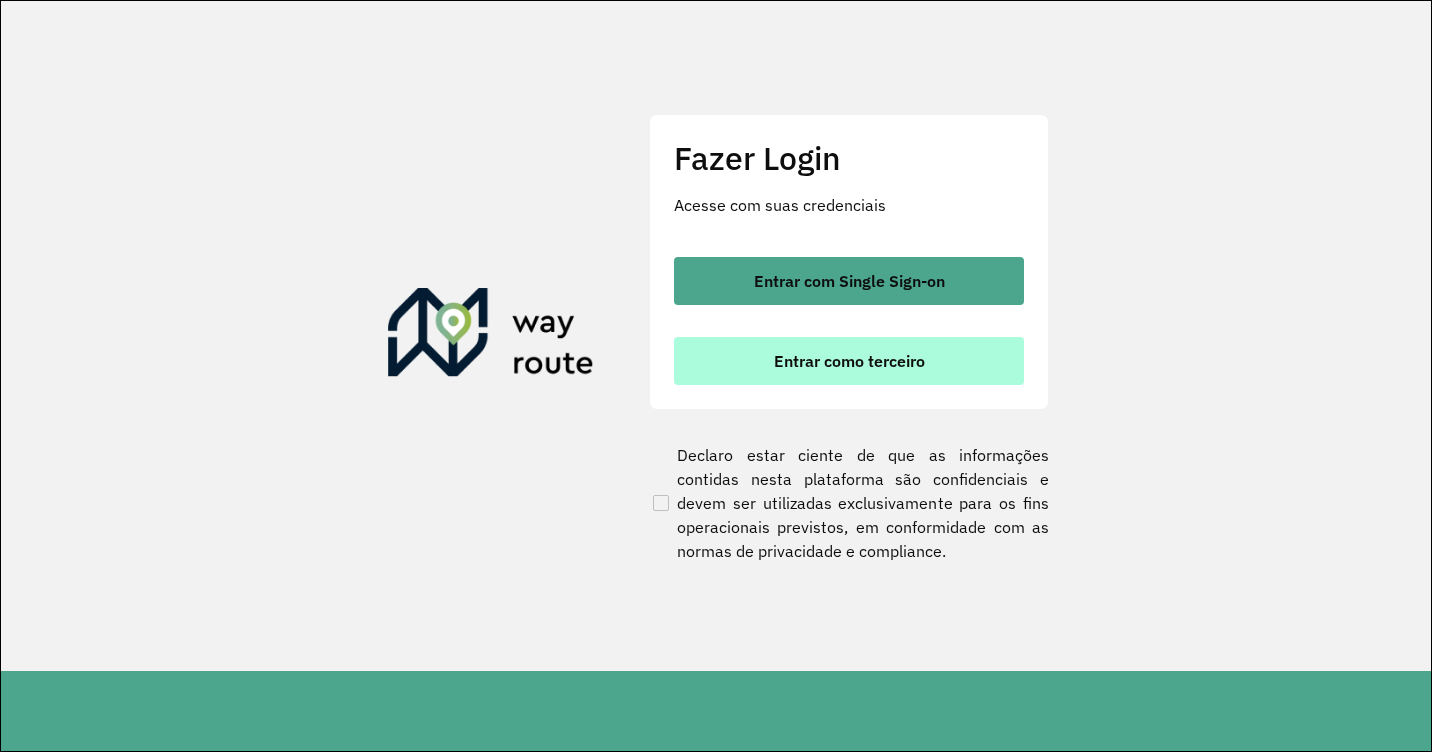 click on "Entrar como terceiro" at bounding box center (849, 361) 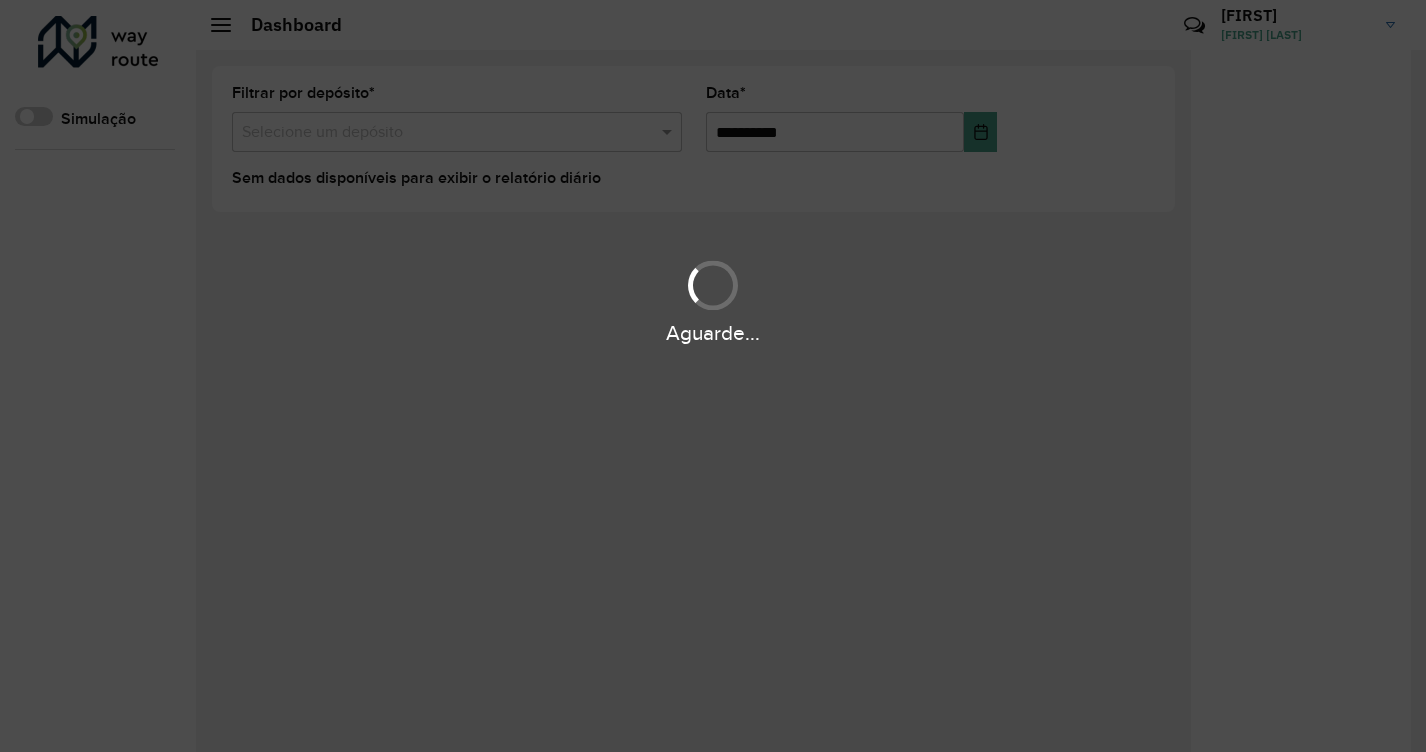 scroll, scrollTop: 0, scrollLeft: 0, axis: both 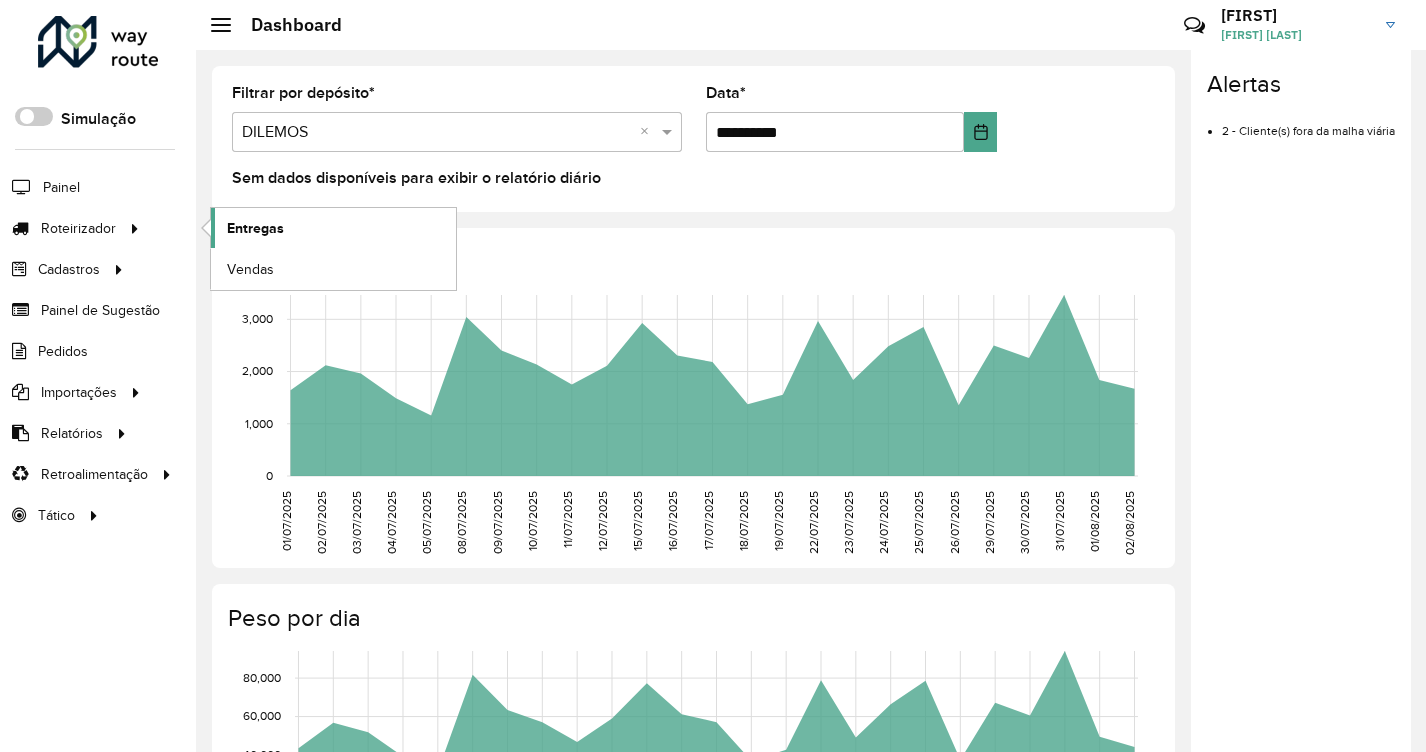 click on "Entregas" 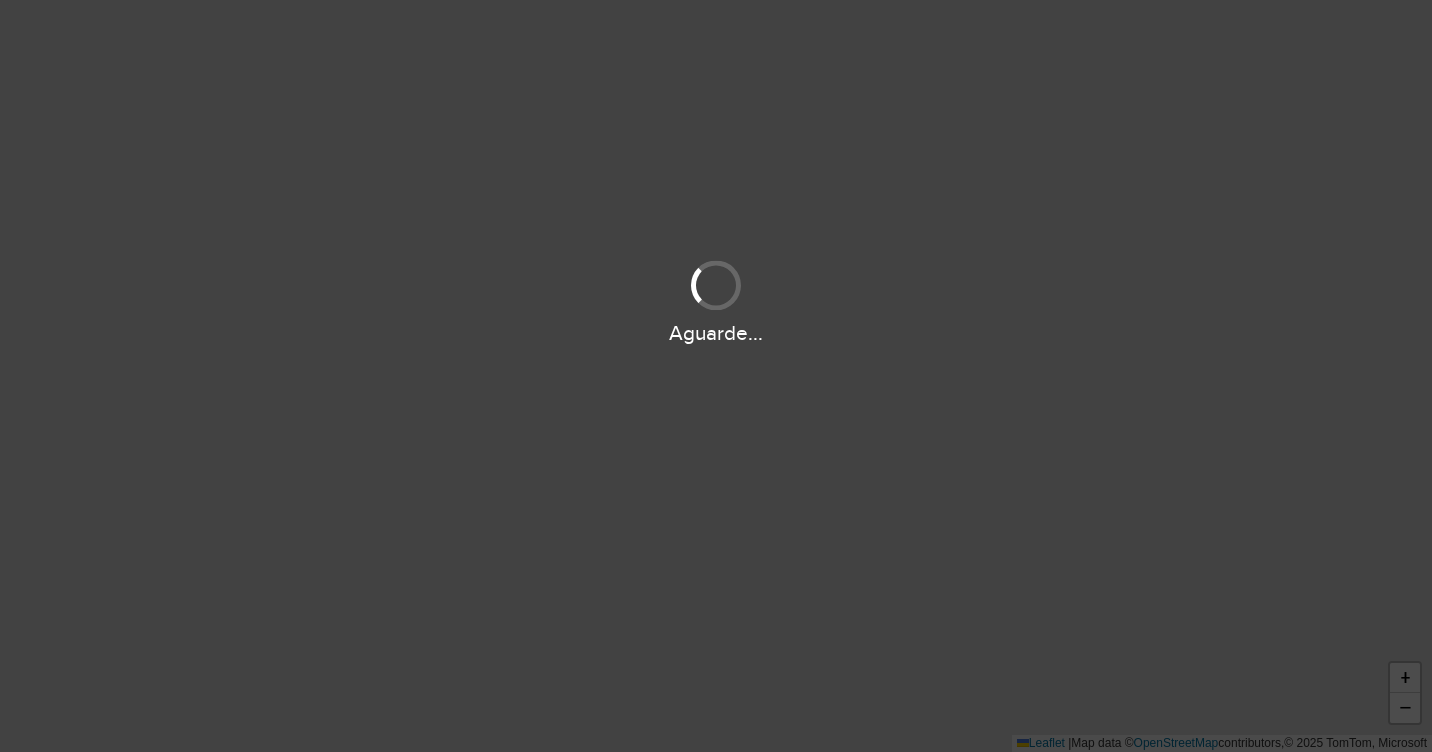 scroll, scrollTop: 0, scrollLeft: 0, axis: both 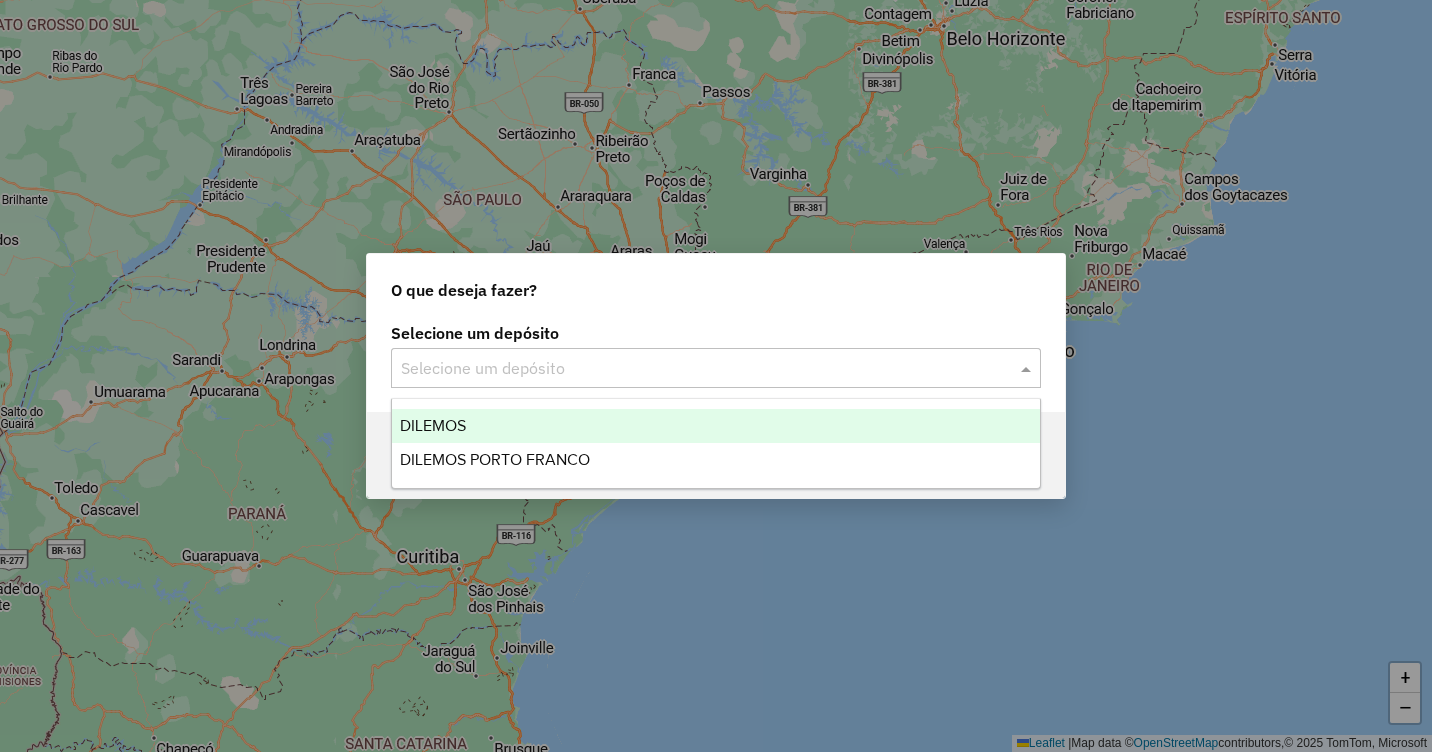 click 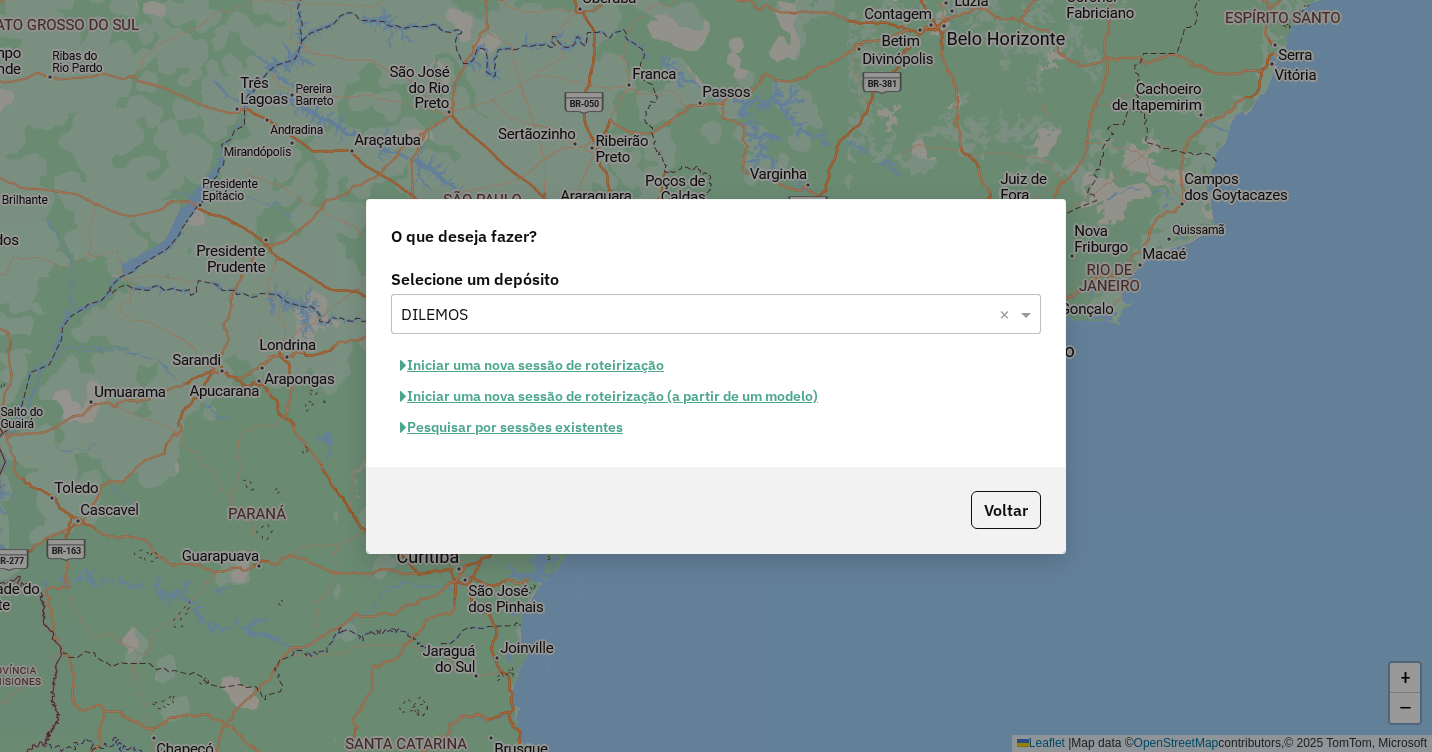 click on "Pesquisar por sessões existentes" 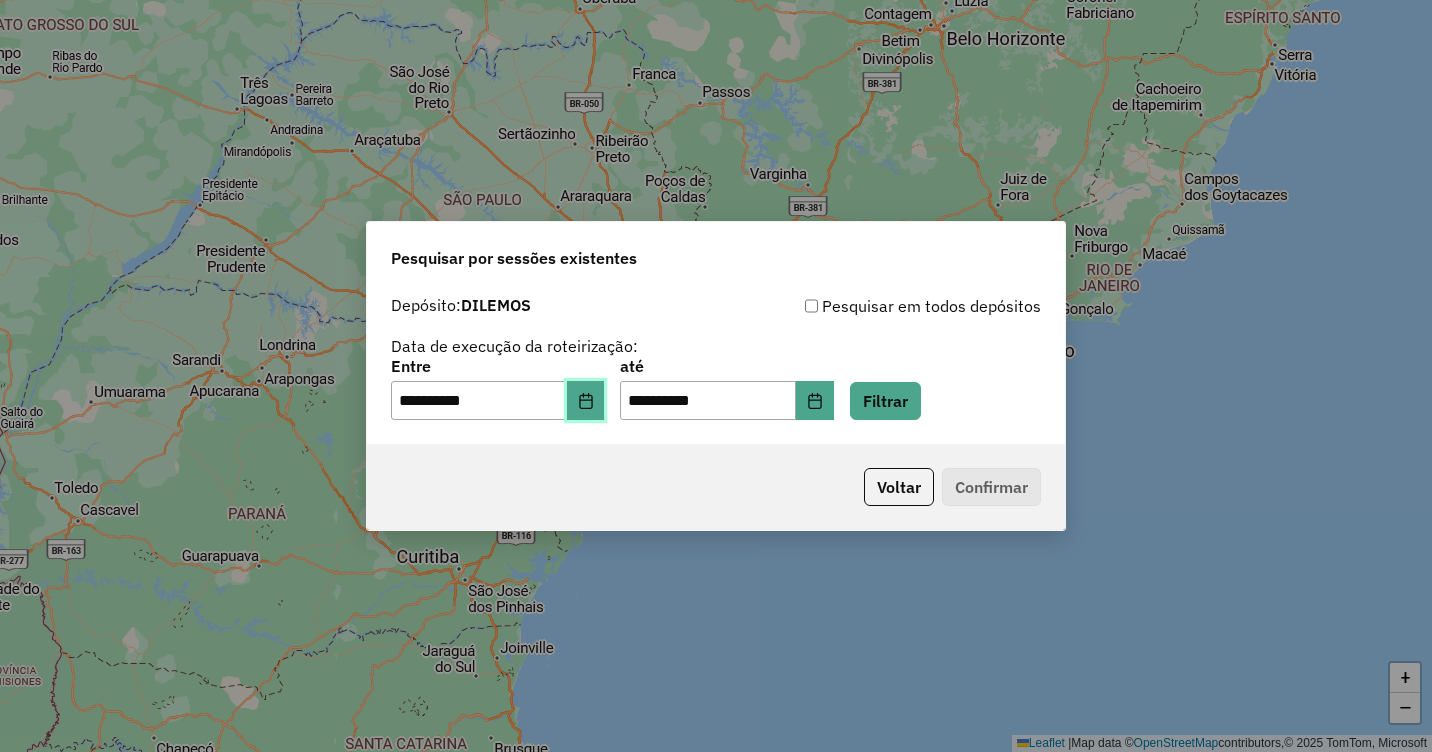 click 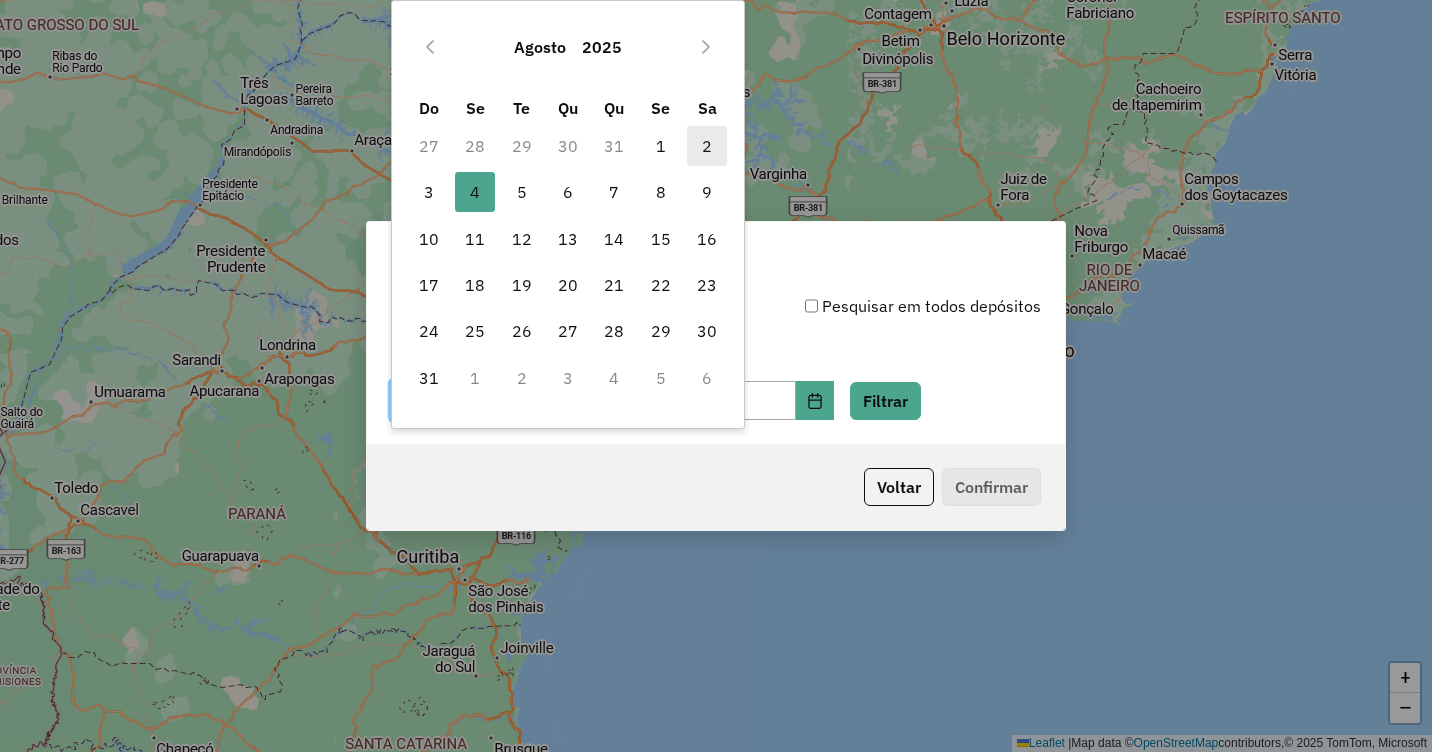 click on "2" at bounding box center (707, 146) 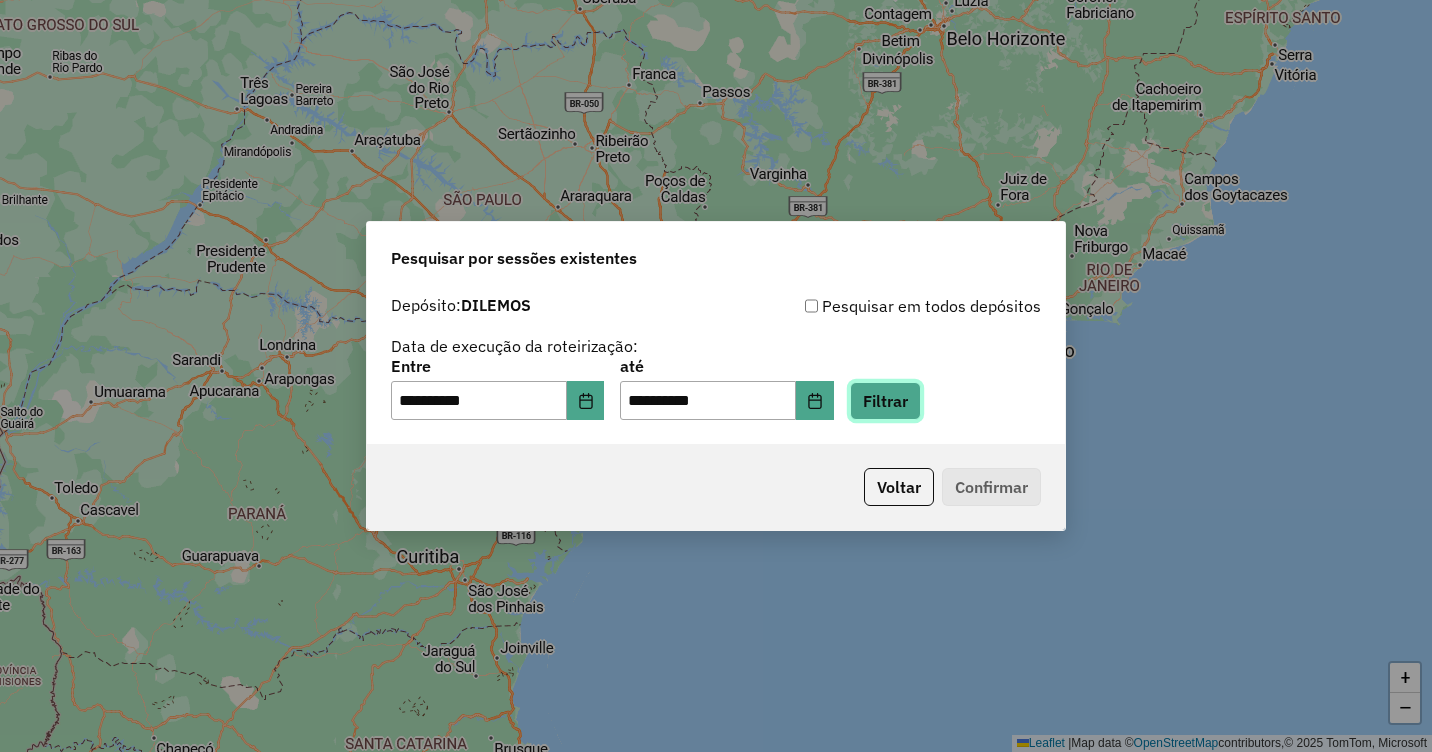 click on "Filtrar" 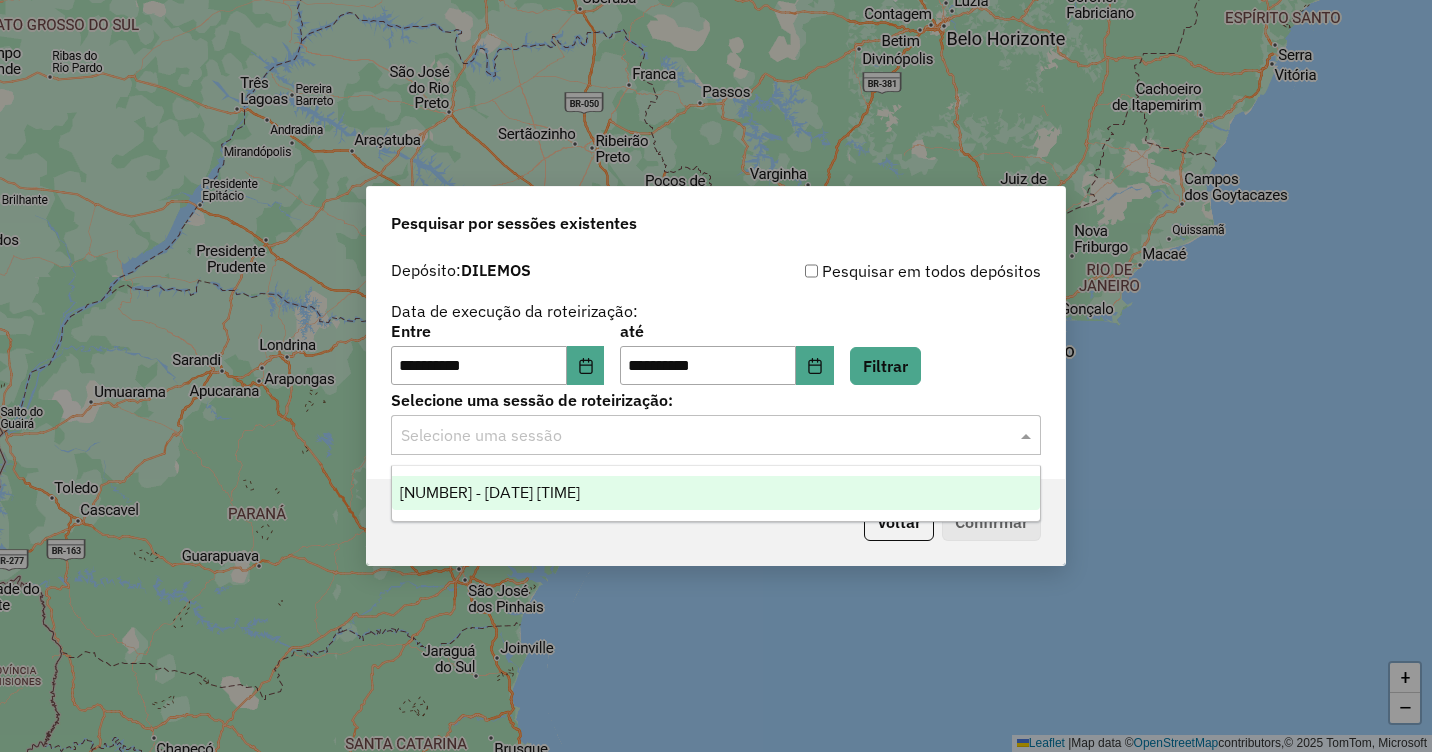 click 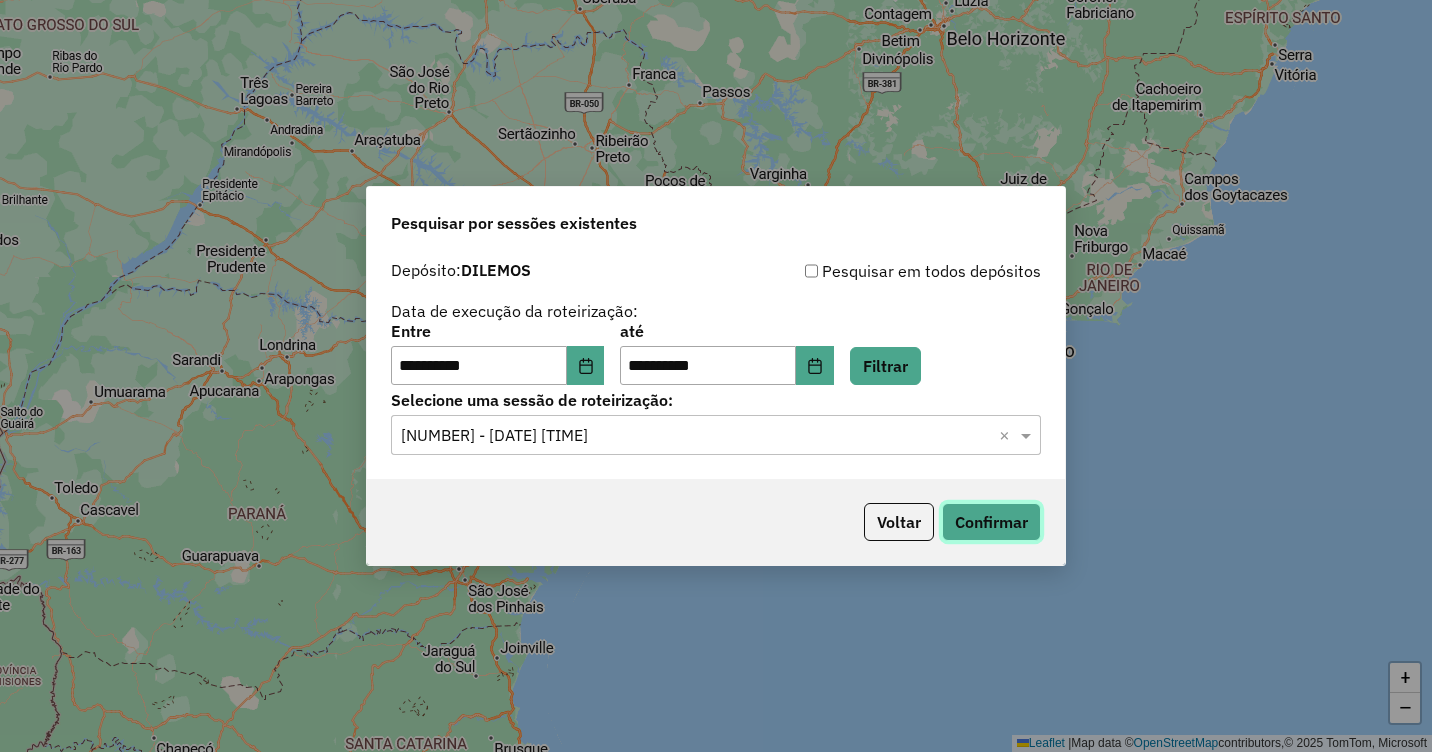 click on "Confirmar" 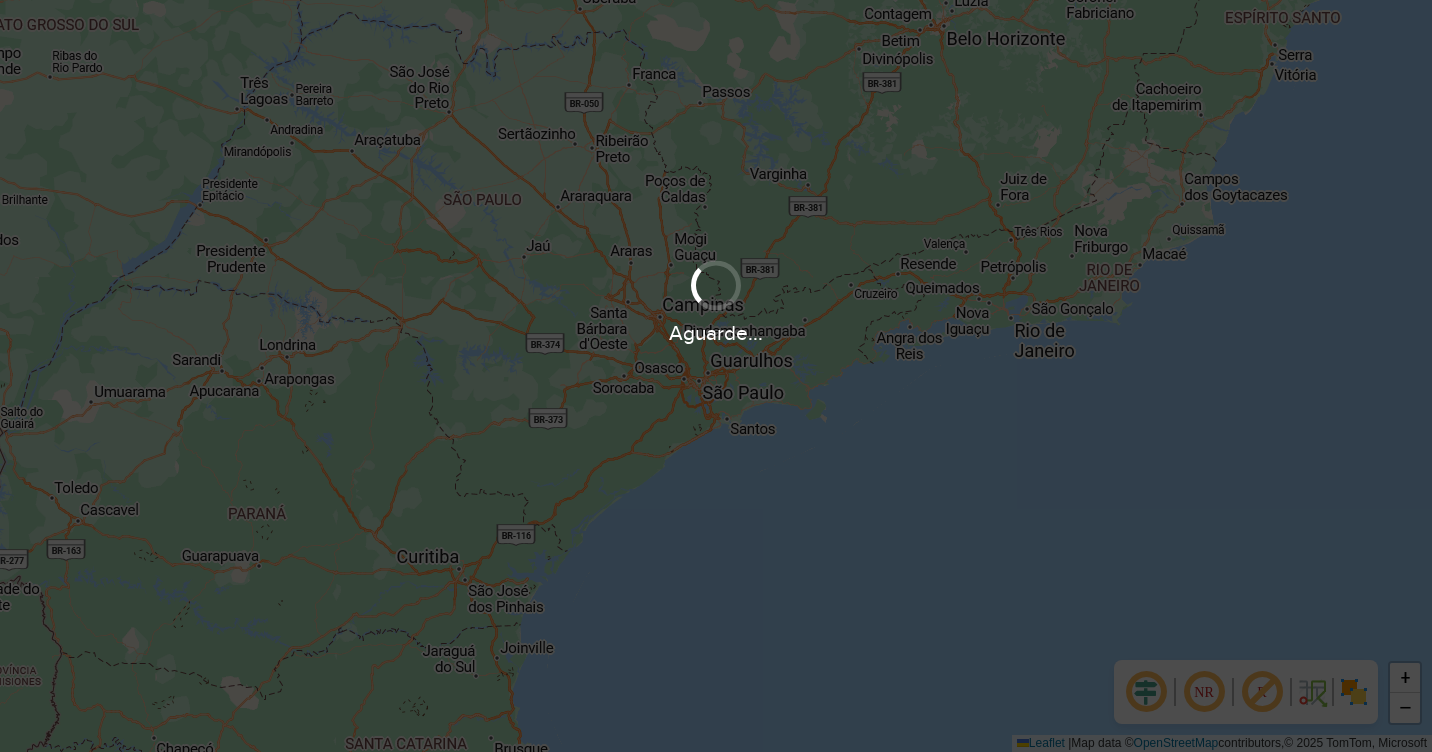 scroll, scrollTop: 0, scrollLeft: 0, axis: both 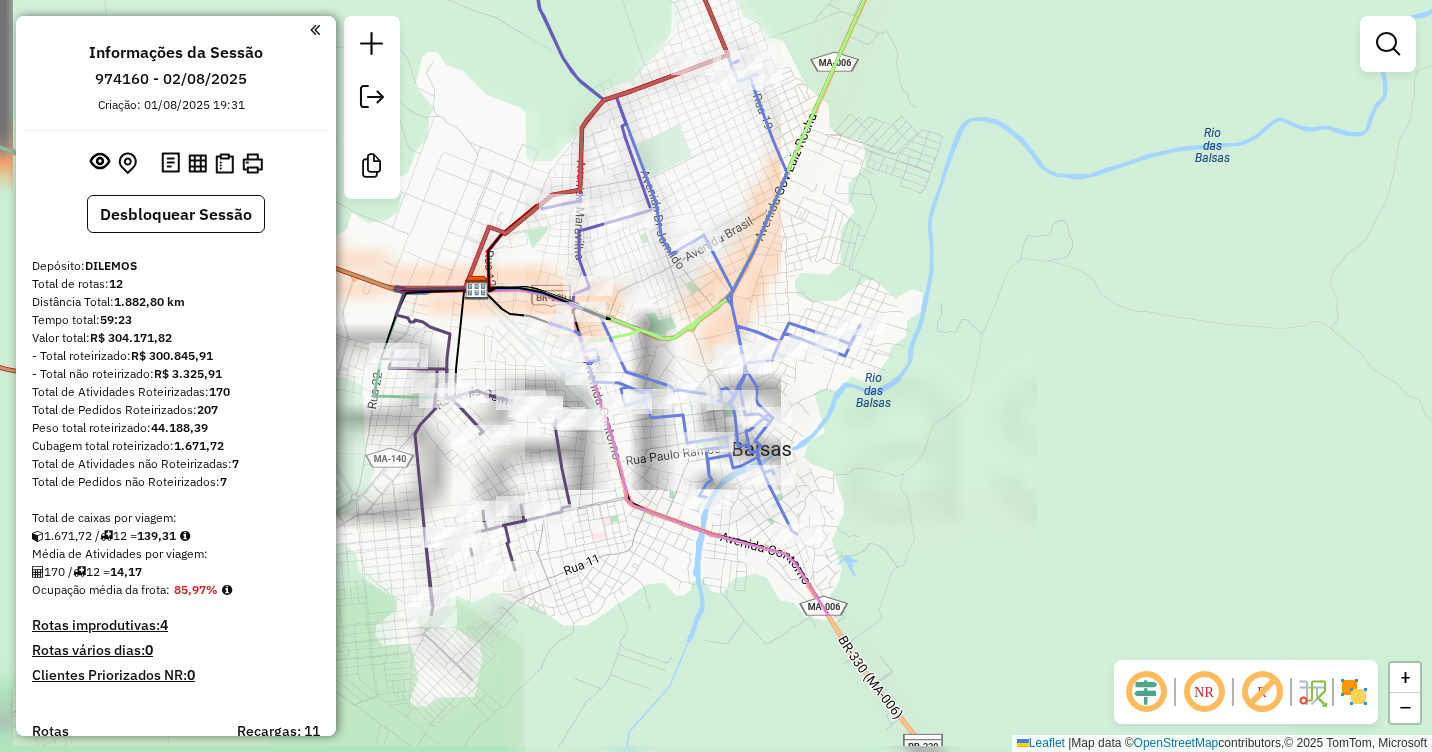 drag, startPoint x: 819, startPoint y: 431, endPoint x: 856, endPoint y: 180, distance: 253.71243 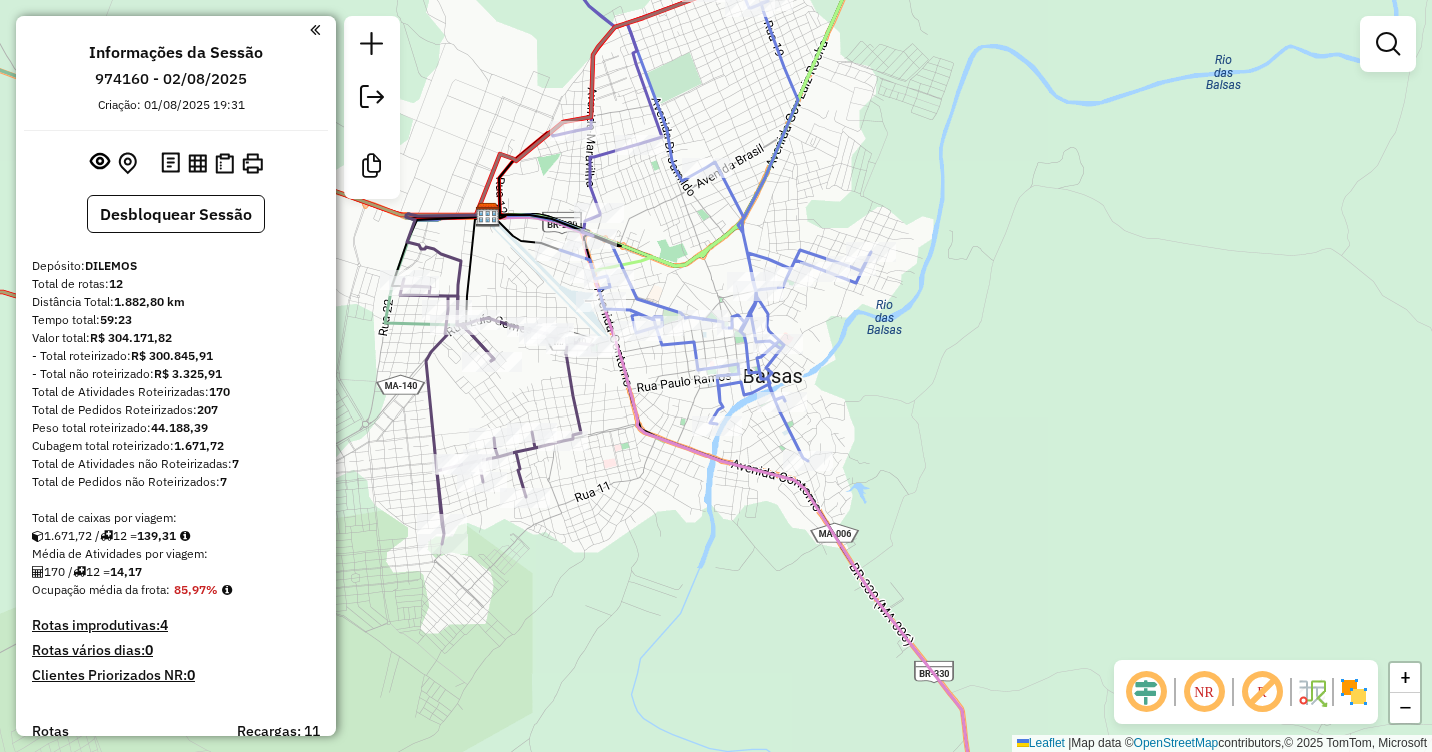 drag, startPoint x: 658, startPoint y: 430, endPoint x: 662, endPoint y: 400, distance: 30.265491 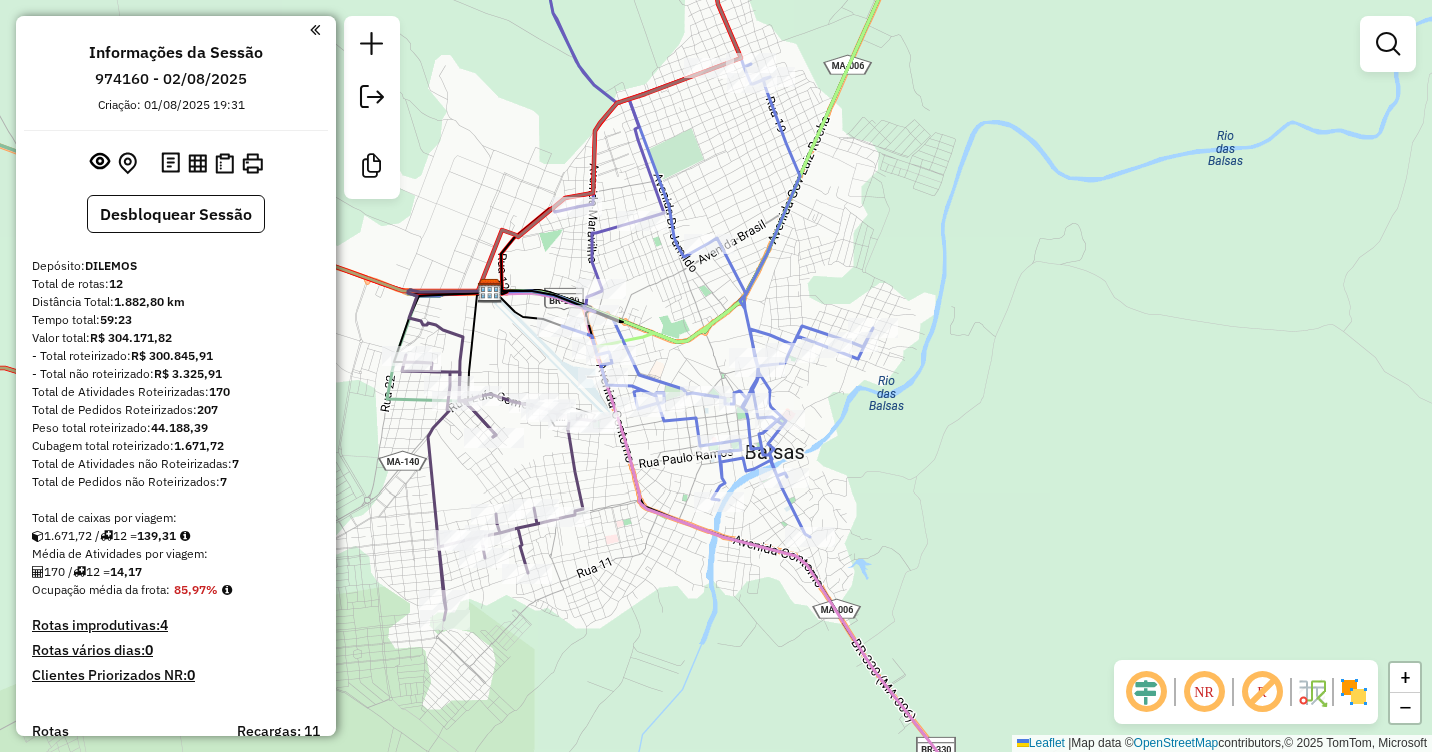 drag, startPoint x: 792, startPoint y: 152, endPoint x: 783, endPoint y: 302, distance: 150.26976 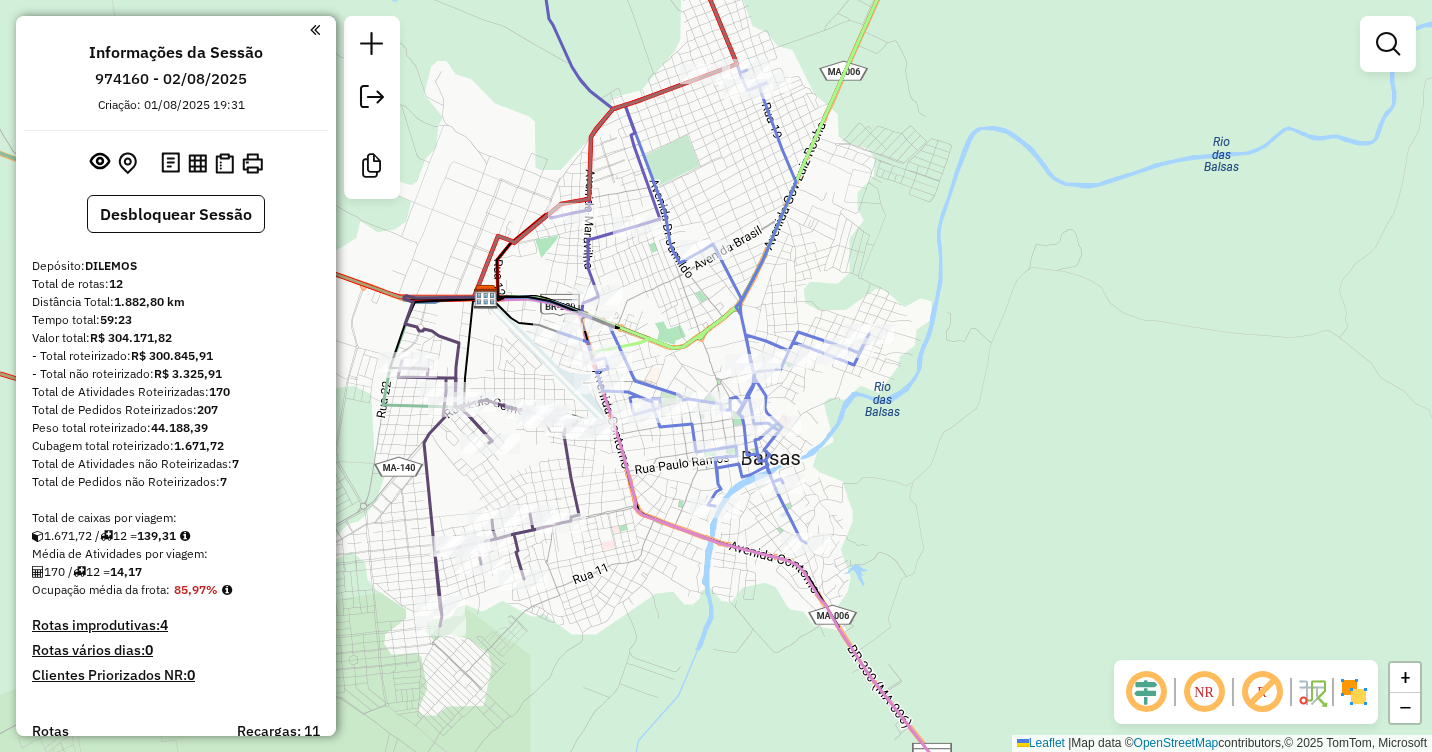 drag, startPoint x: 775, startPoint y: 274, endPoint x: 782, endPoint y: 203, distance: 71.34424 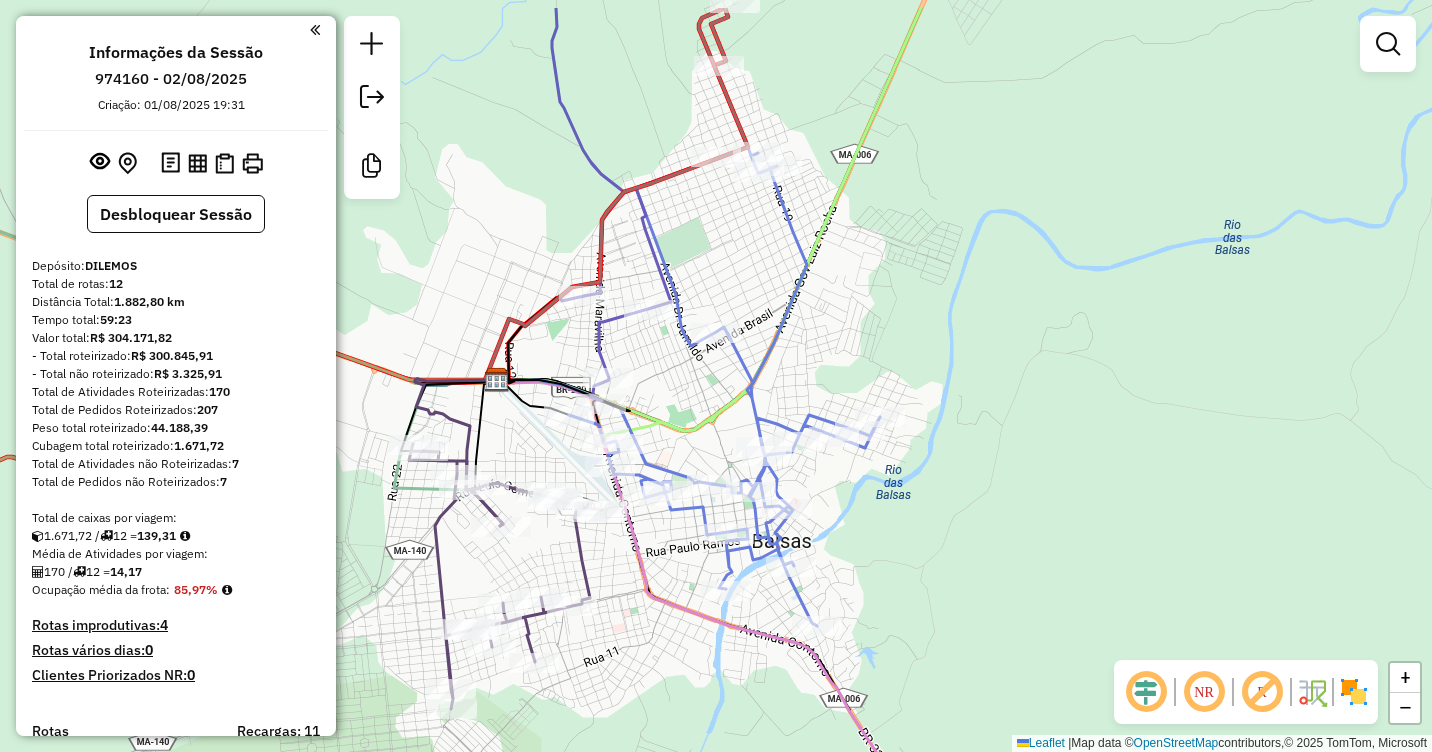 drag, startPoint x: 765, startPoint y: 173, endPoint x: 779, endPoint y: 246, distance: 74.330345 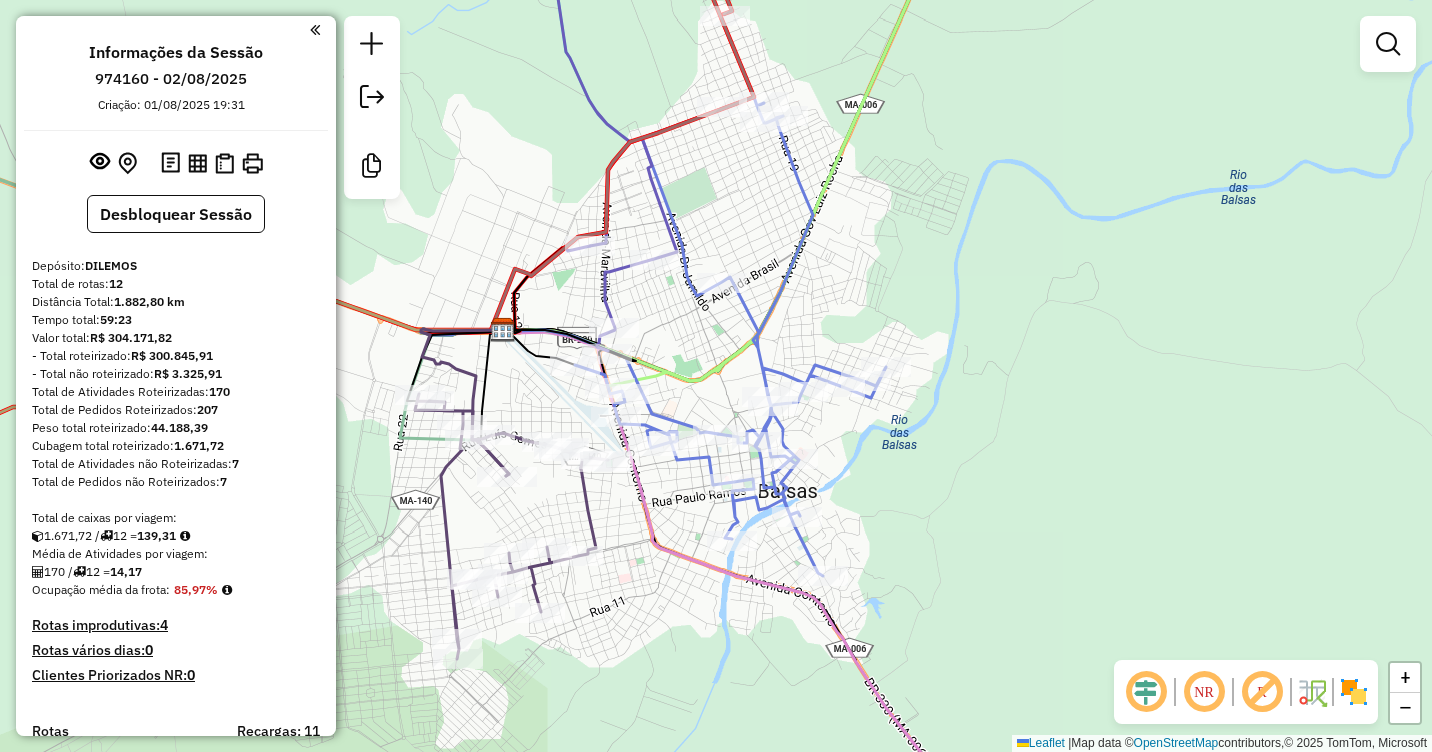 drag, startPoint x: 780, startPoint y: 252, endPoint x: 784, endPoint y: 211, distance: 41.19466 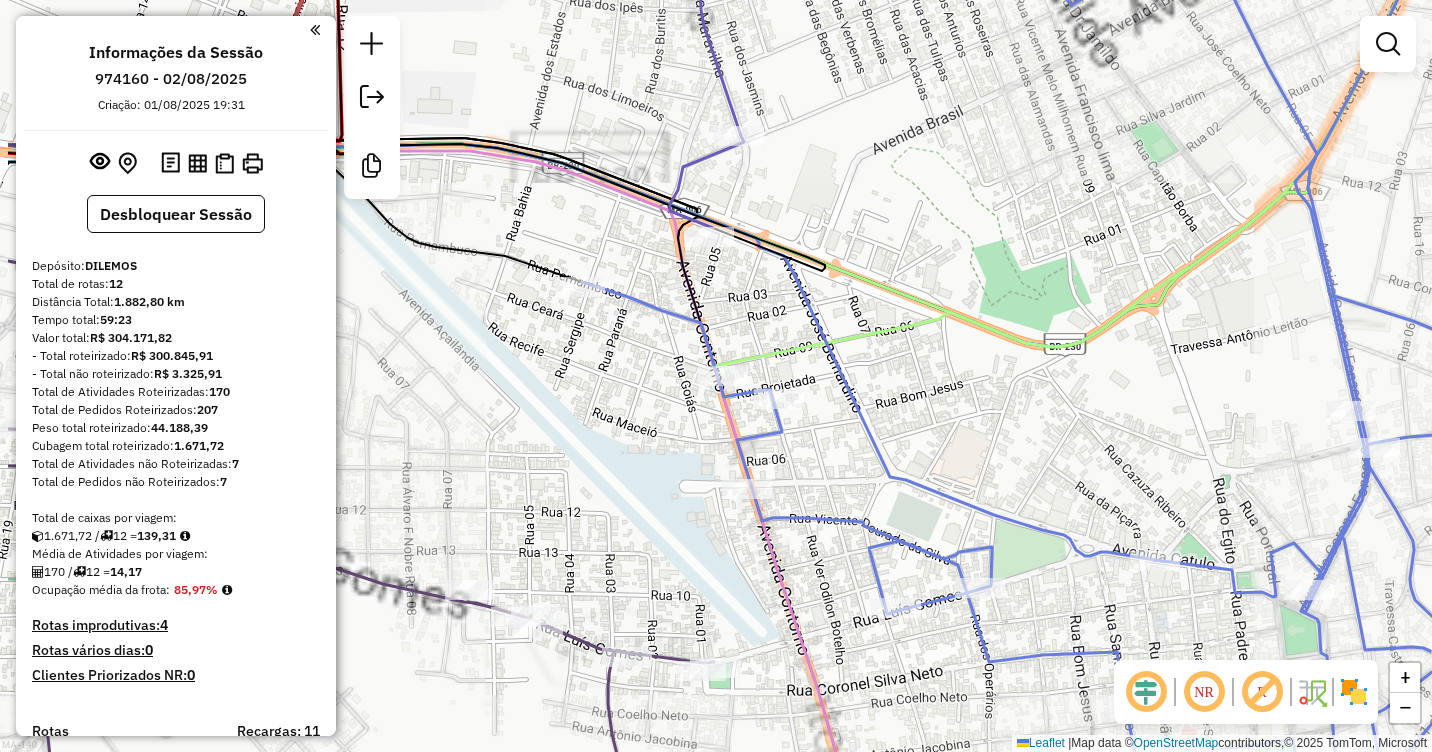 drag, startPoint x: 663, startPoint y: 372, endPoint x: 814, endPoint y: 350, distance: 152.59424 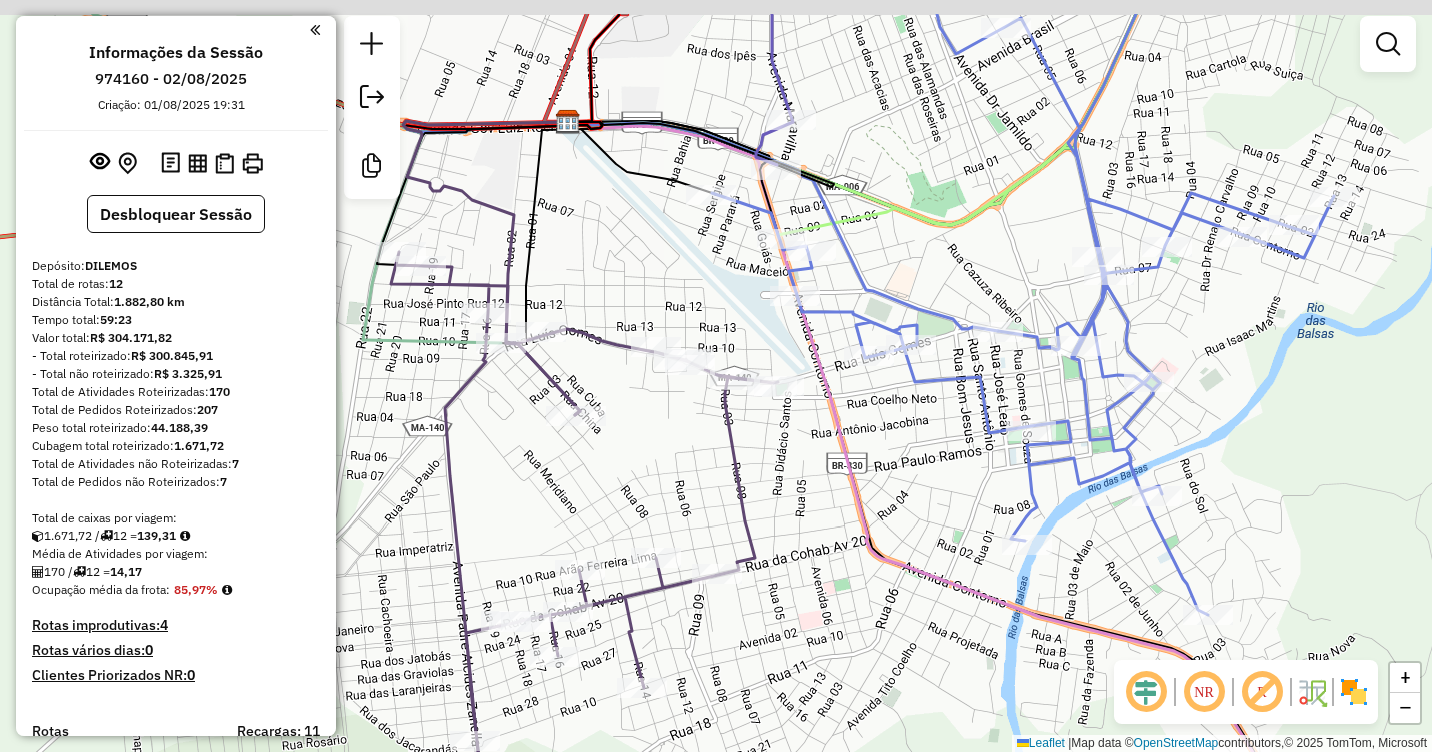 drag, startPoint x: 654, startPoint y: 181, endPoint x: 620, endPoint y: 372, distance: 194.00258 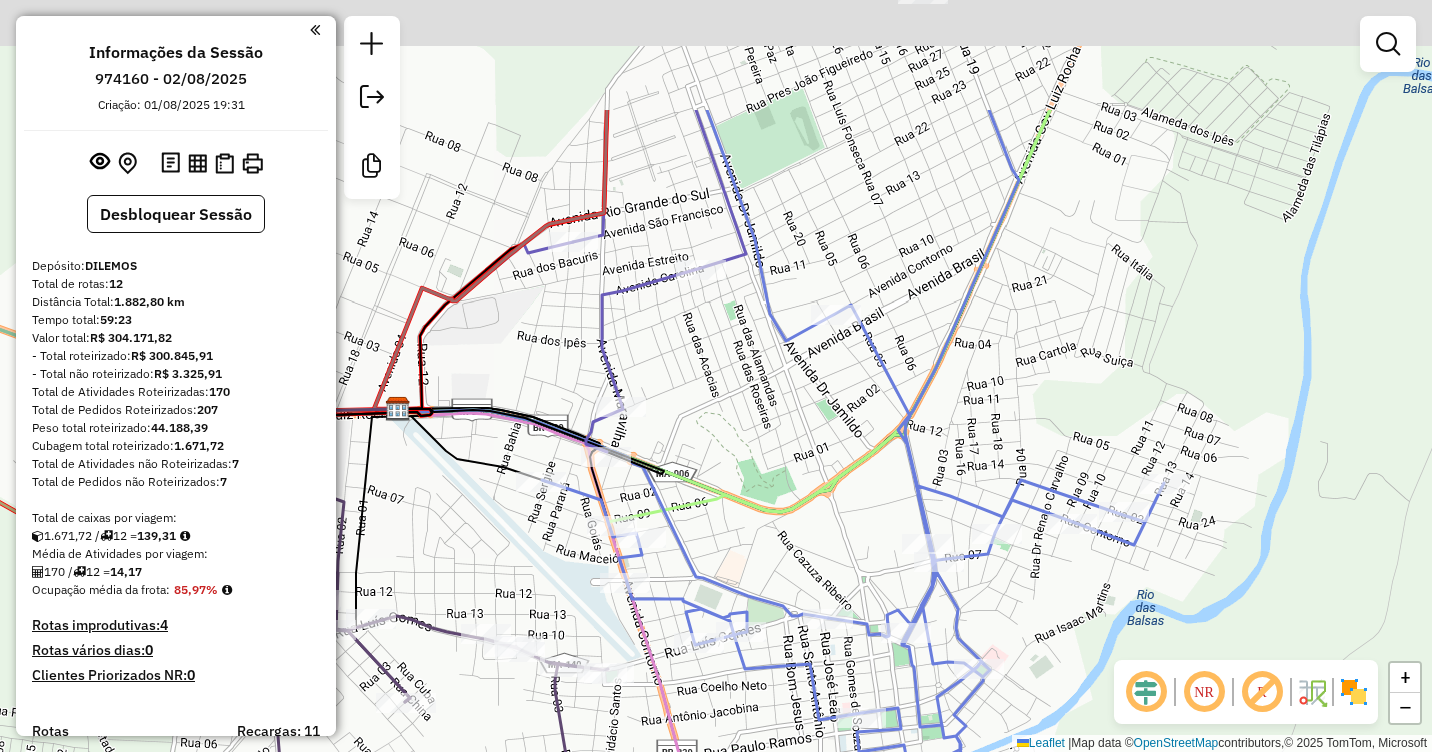 drag, startPoint x: 835, startPoint y: 220, endPoint x: 666, endPoint y: 428, distance: 268.00186 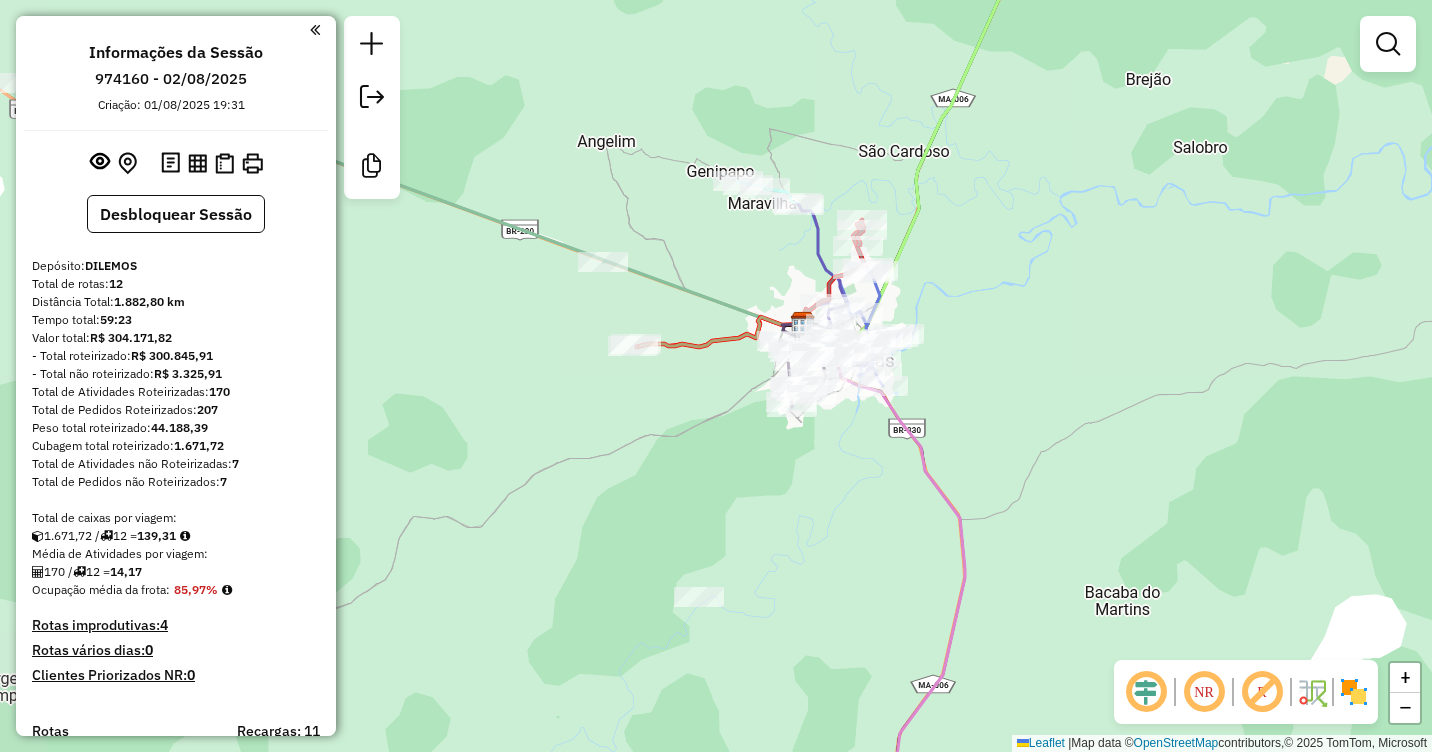 drag, startPoint x: 478, startPoint y: 440, endPoint x: 730, endPoint y: 501, distance: 259.27783 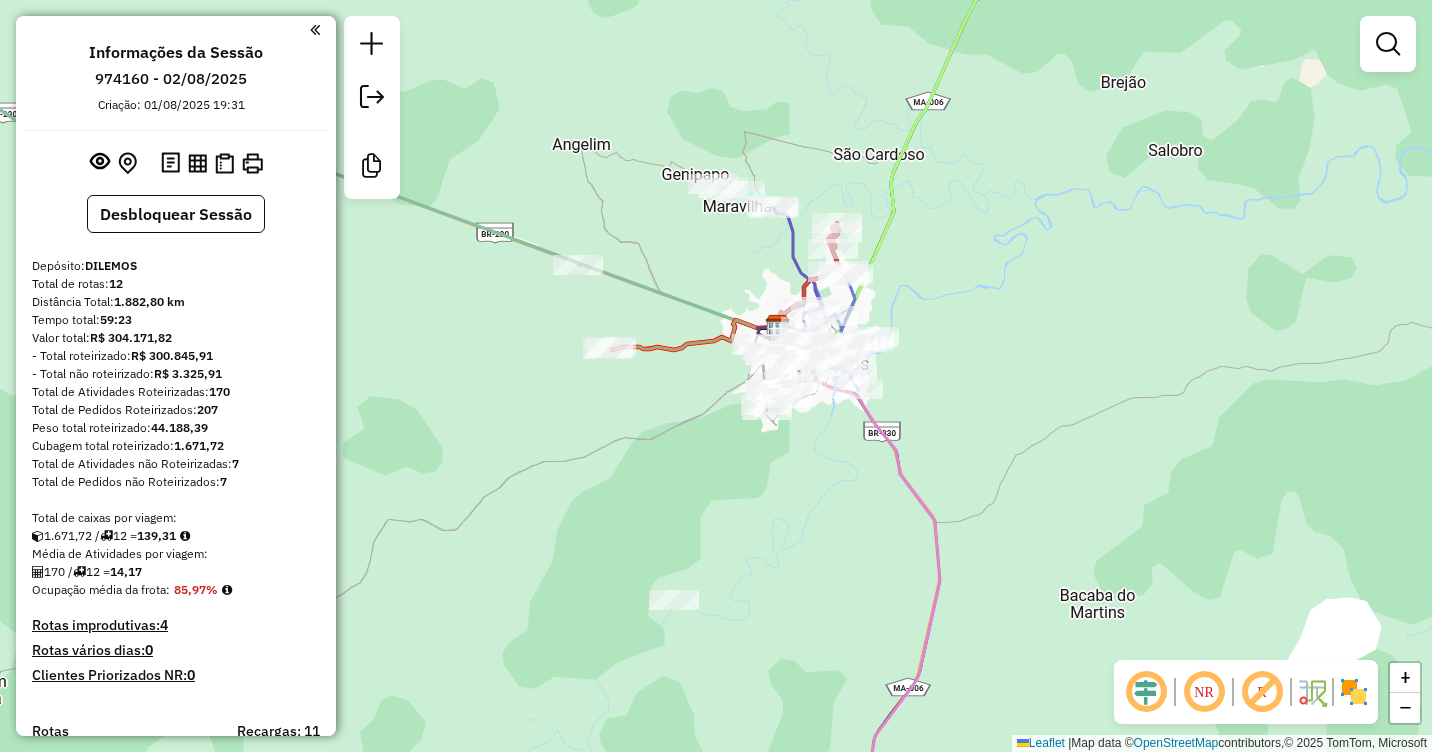 drag, startPoint x: 674, startPoint y: 421, endPoint x: 601, endPoint y: 430, distance: 73.552704 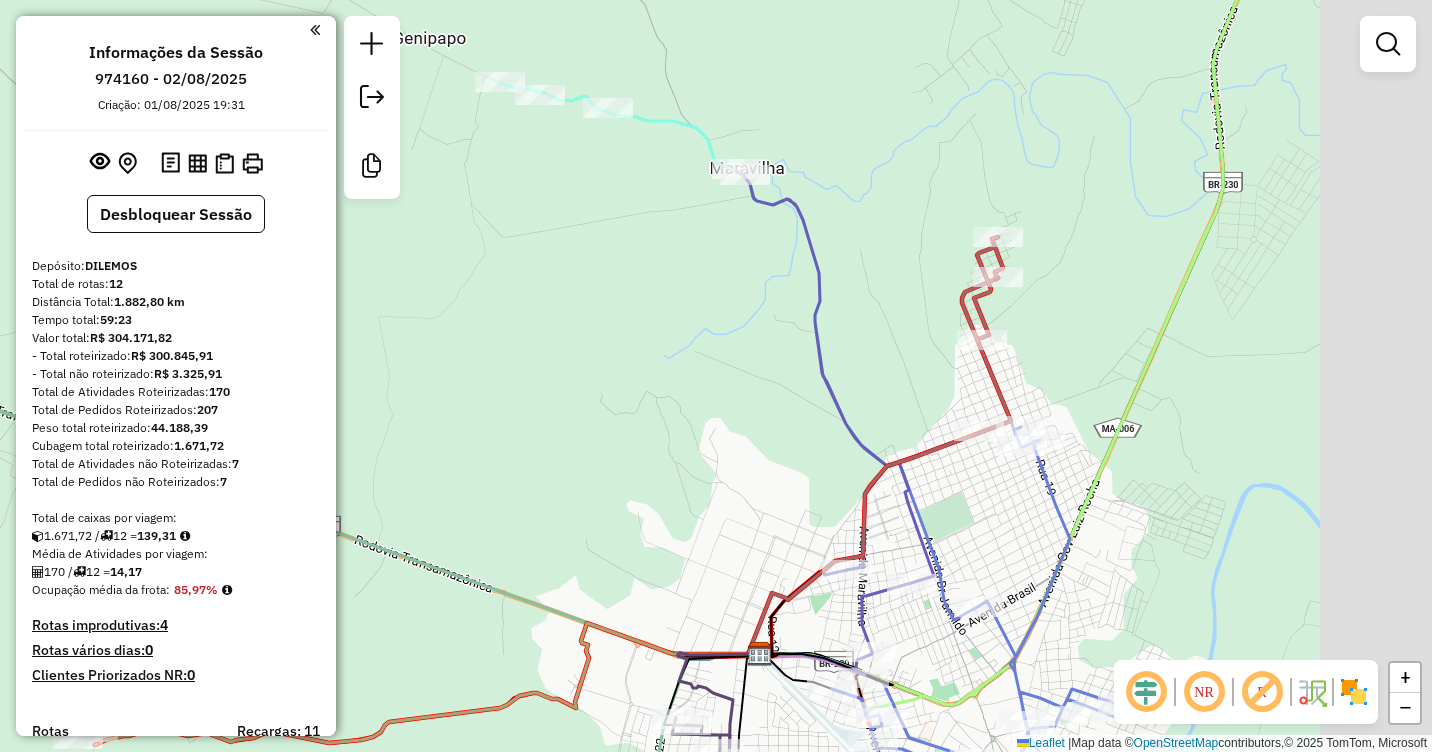 drag, startPoint x: 808, startPoint y: 274, endPoint x: 677, endPoint y: 342, distance: 147.59743 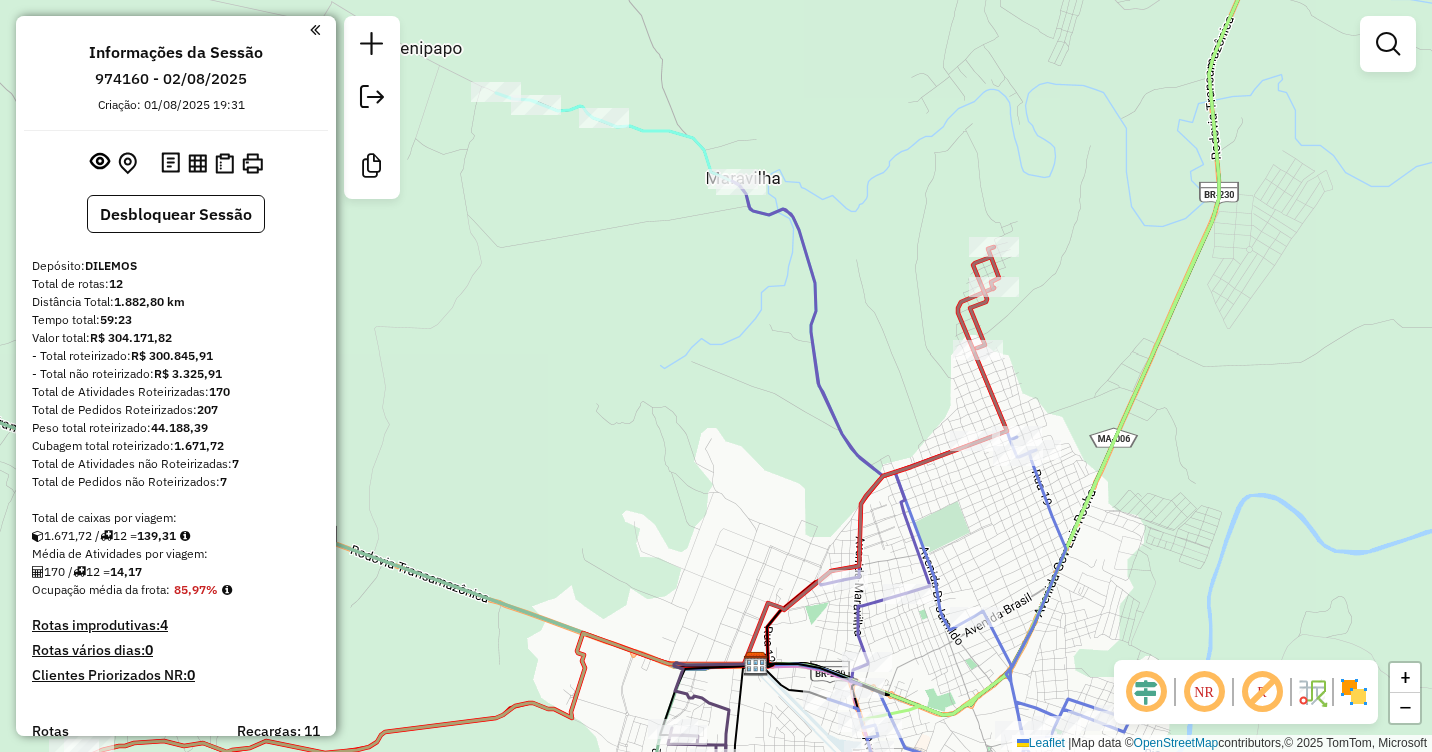 drag, startPoint x: 731, startPoint y: 365, endPoint x: 668, endPoint y: 57, distance: 314.37717 